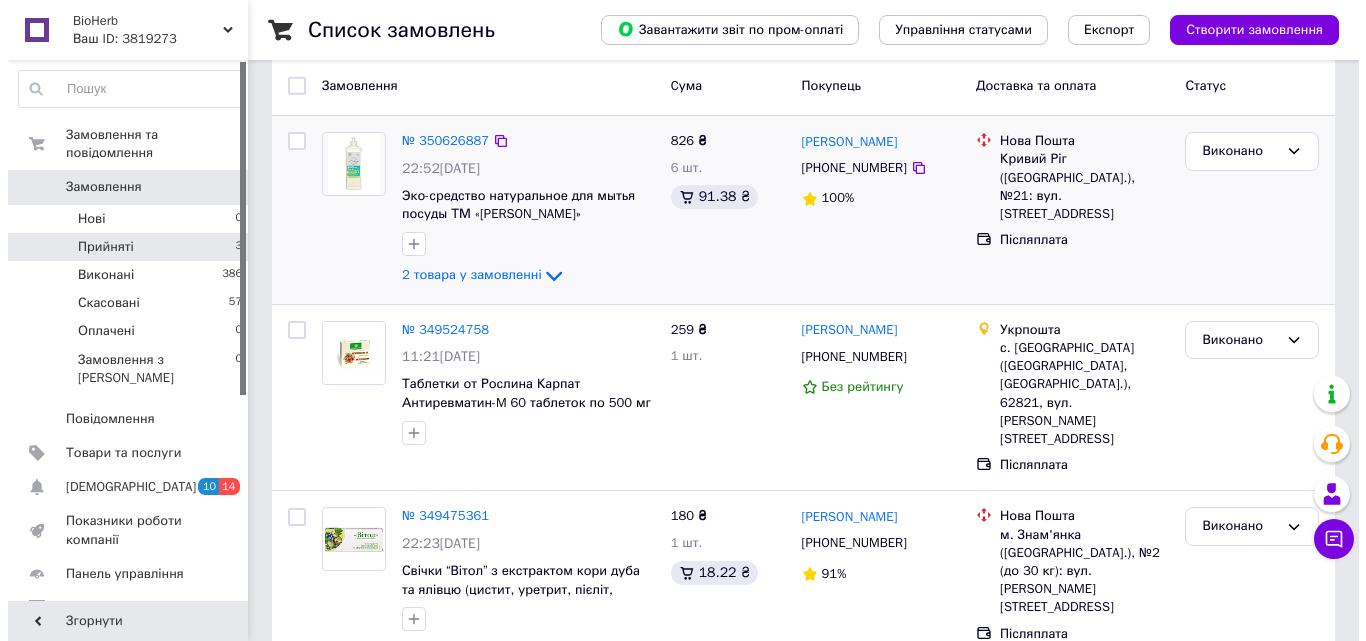 scroll, scrollTop: 0, scrollLeft: 0, axis: both 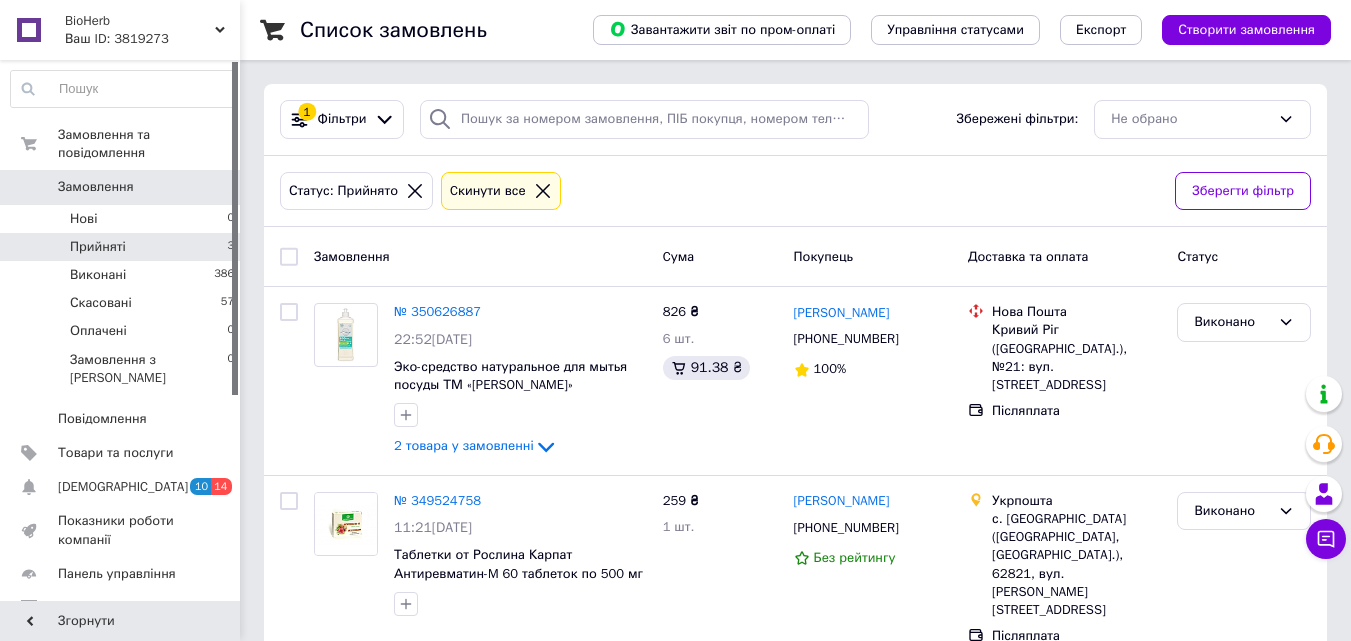 click on "Замовлення" at bounding box center [96, 187] 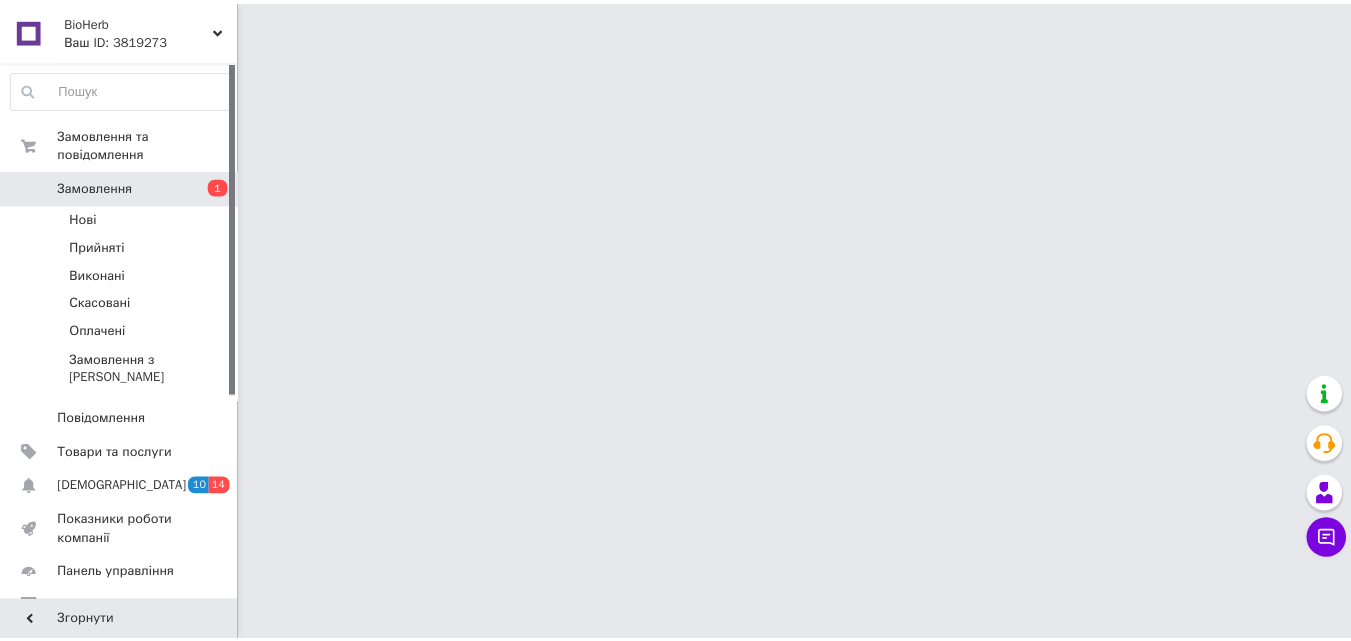 scroll, scrollTop: 0, scrollLeft: 0, axis: both 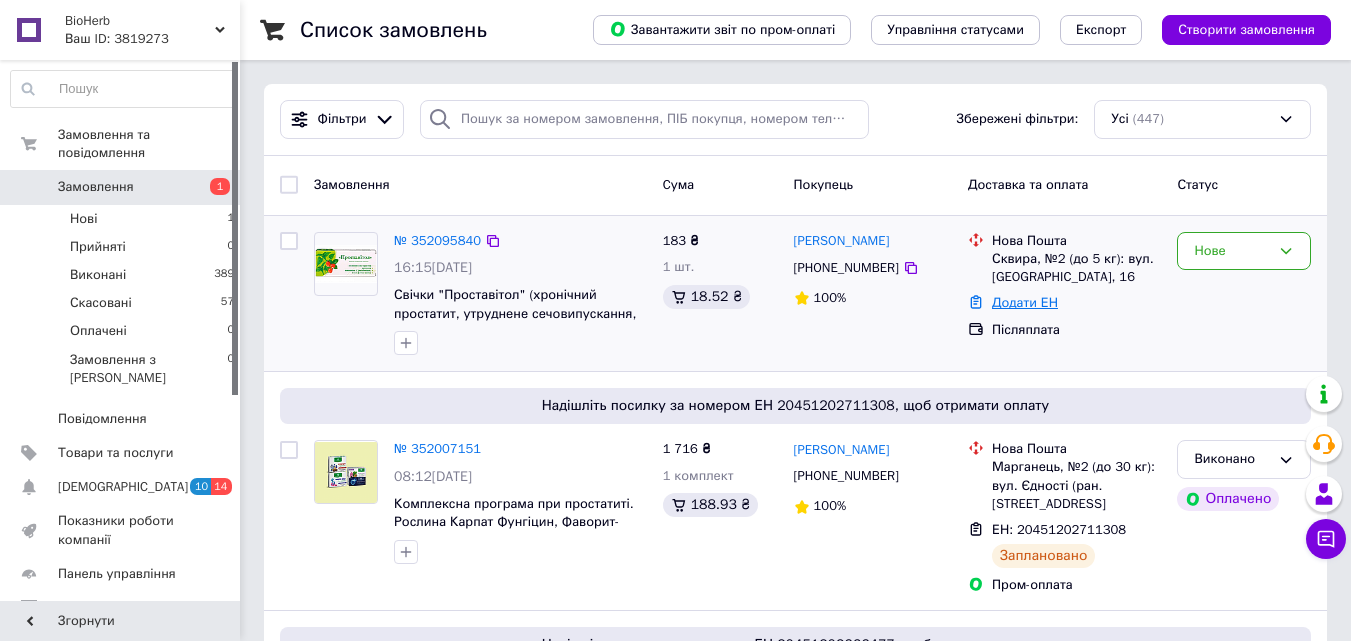 click on "Додати ЕН" at bounding box center (1025, 302) 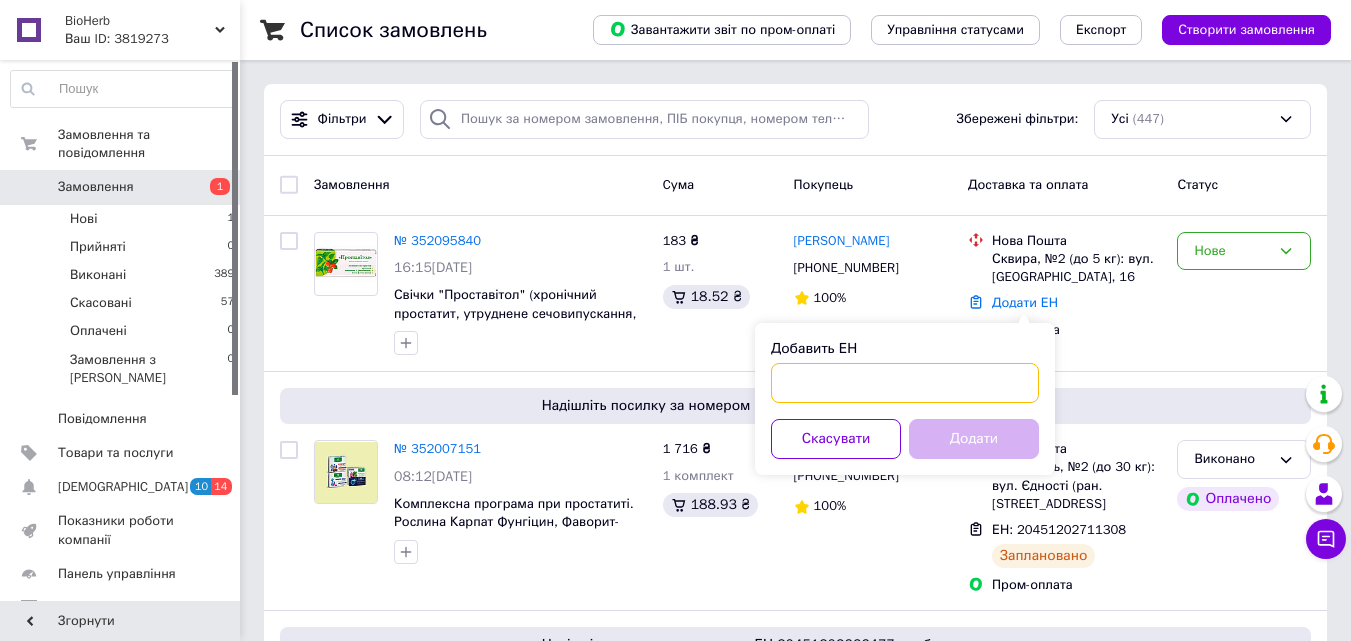 paste on "20451203261170" 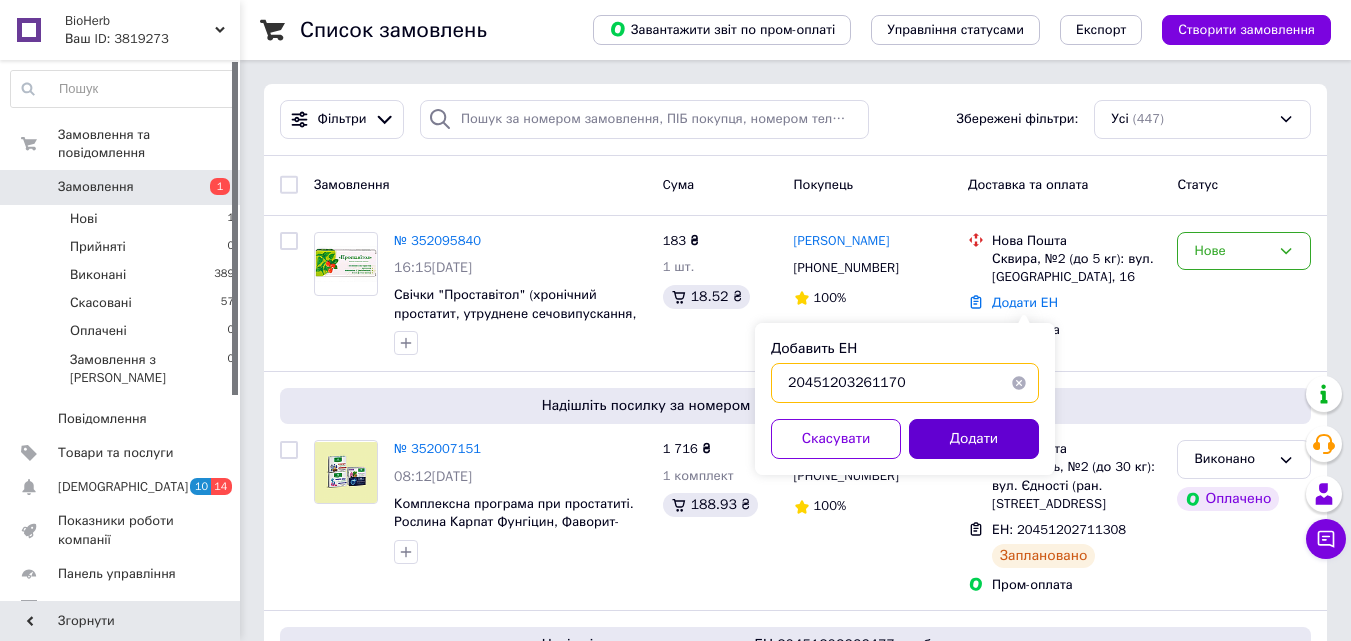 type on "20451203261170" 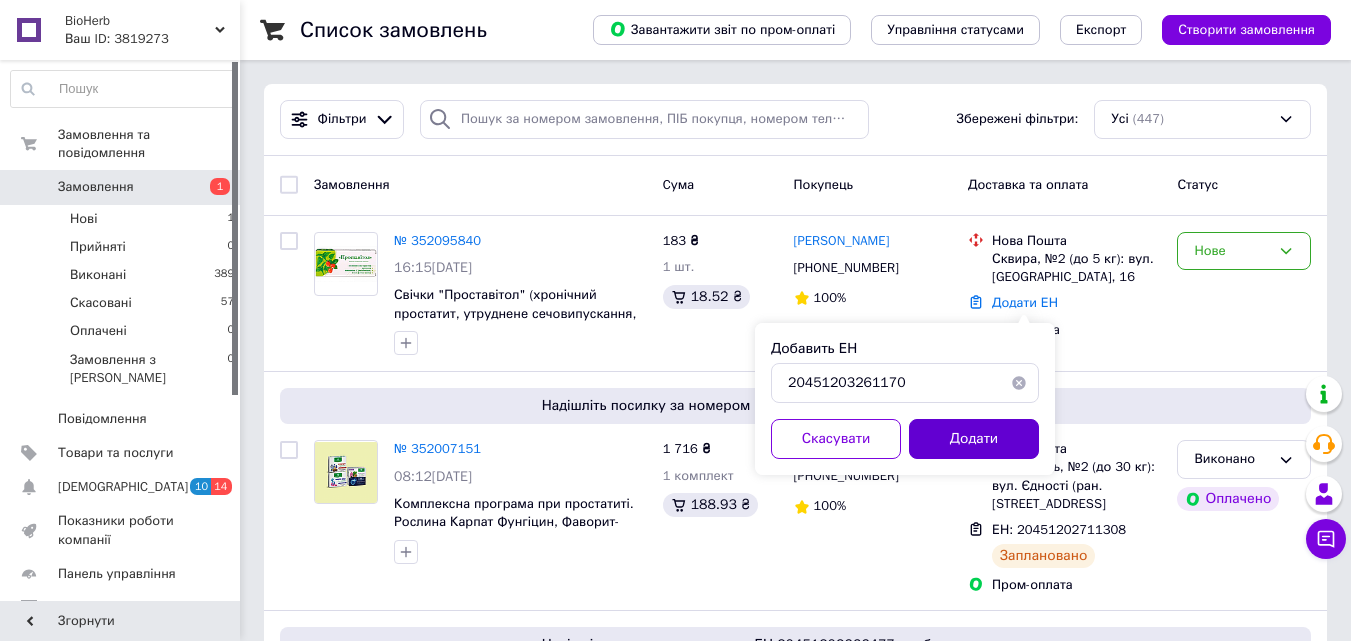 click on "Додати" at bounding box center [974, 439] 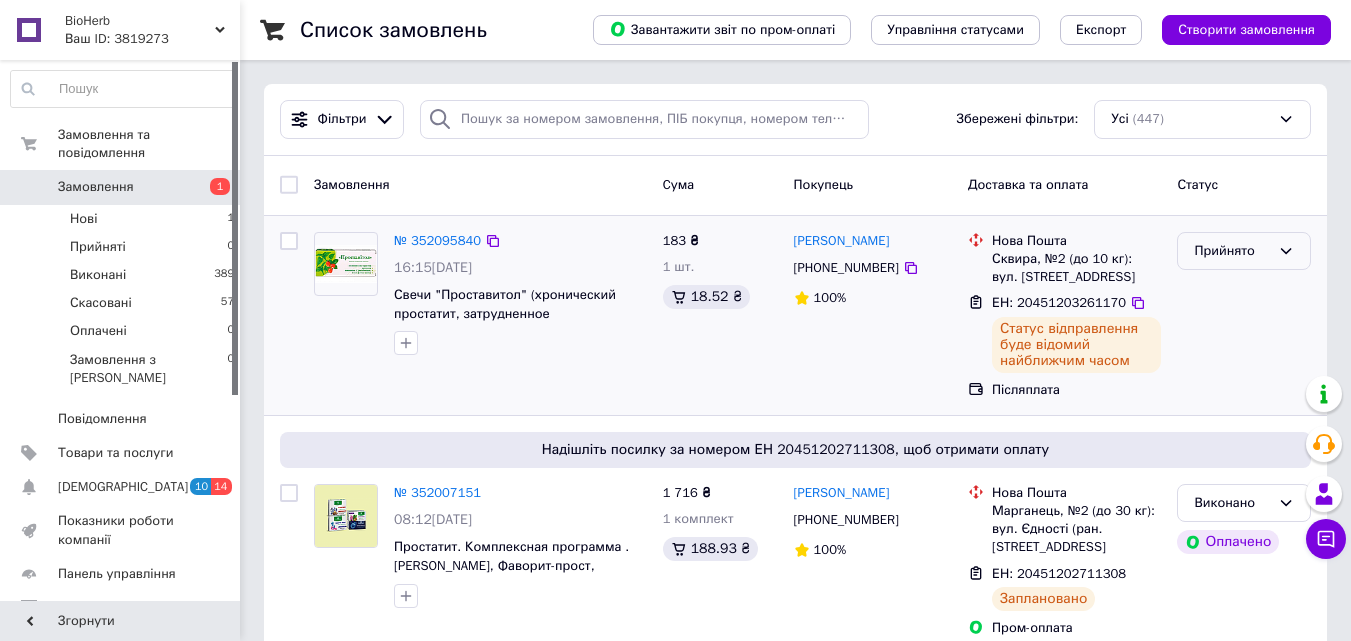 click 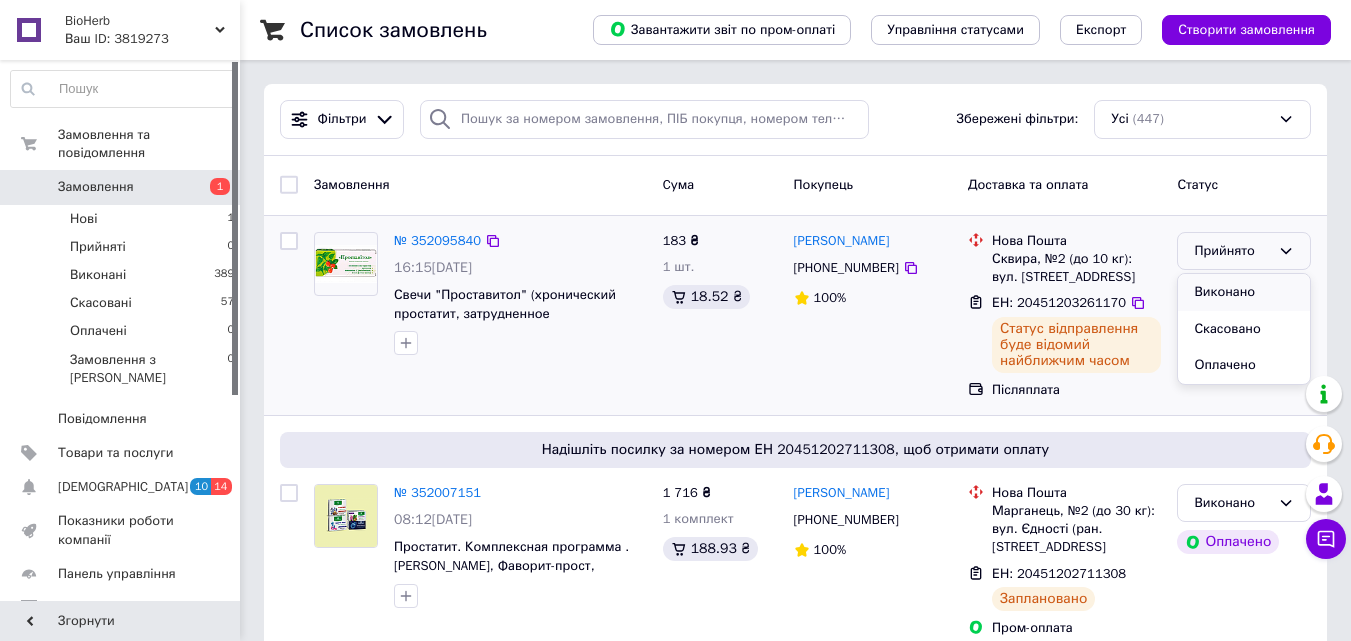 click on "Виконано" at bounding box center (1244, 292) 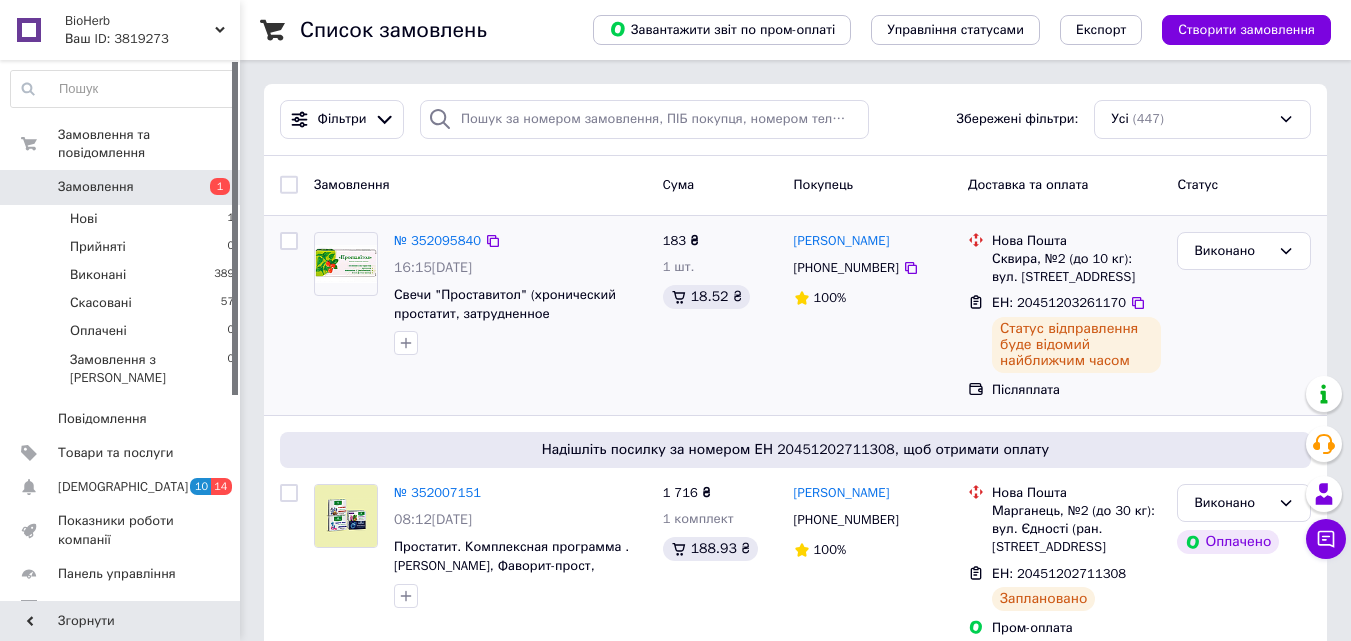 click on "Замовлення" at bounding box center [121, 187] 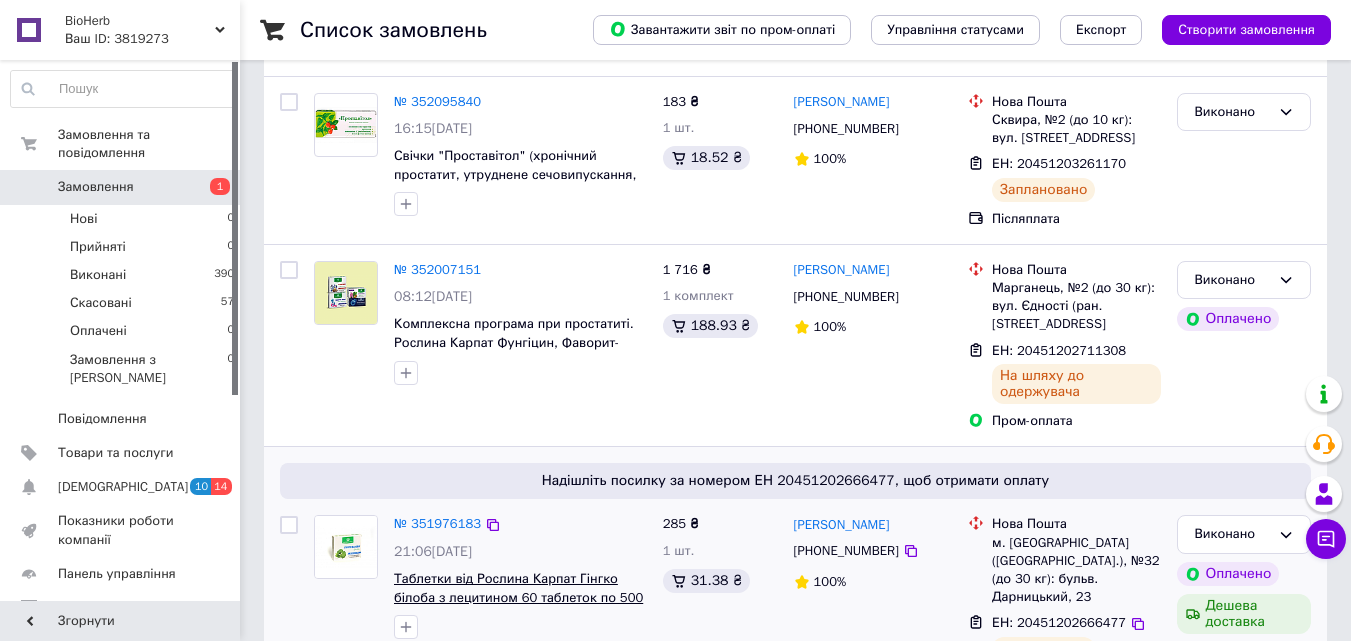 scroll, scrollTop: 0, scrollLeft: 0, axis: both 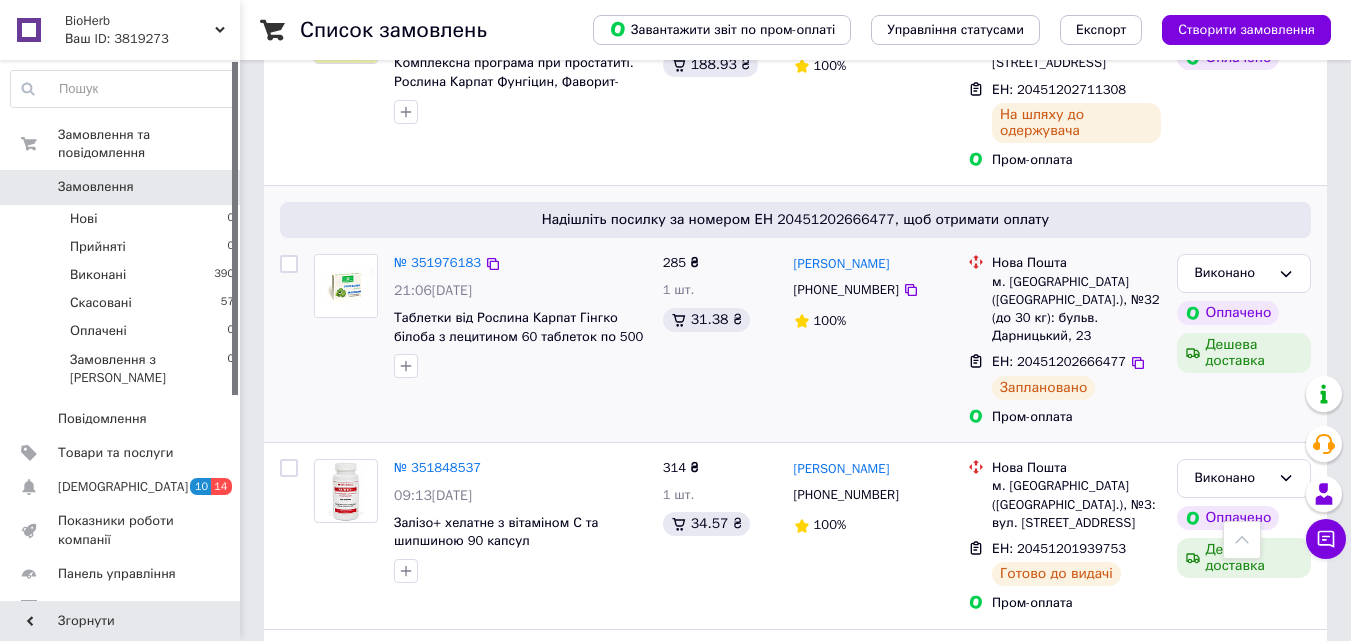 click on "м. Київ (Київська обл.), №32 (до 30 кг): бульв. Дарницький, 23" at bounding box center (1076, 309) 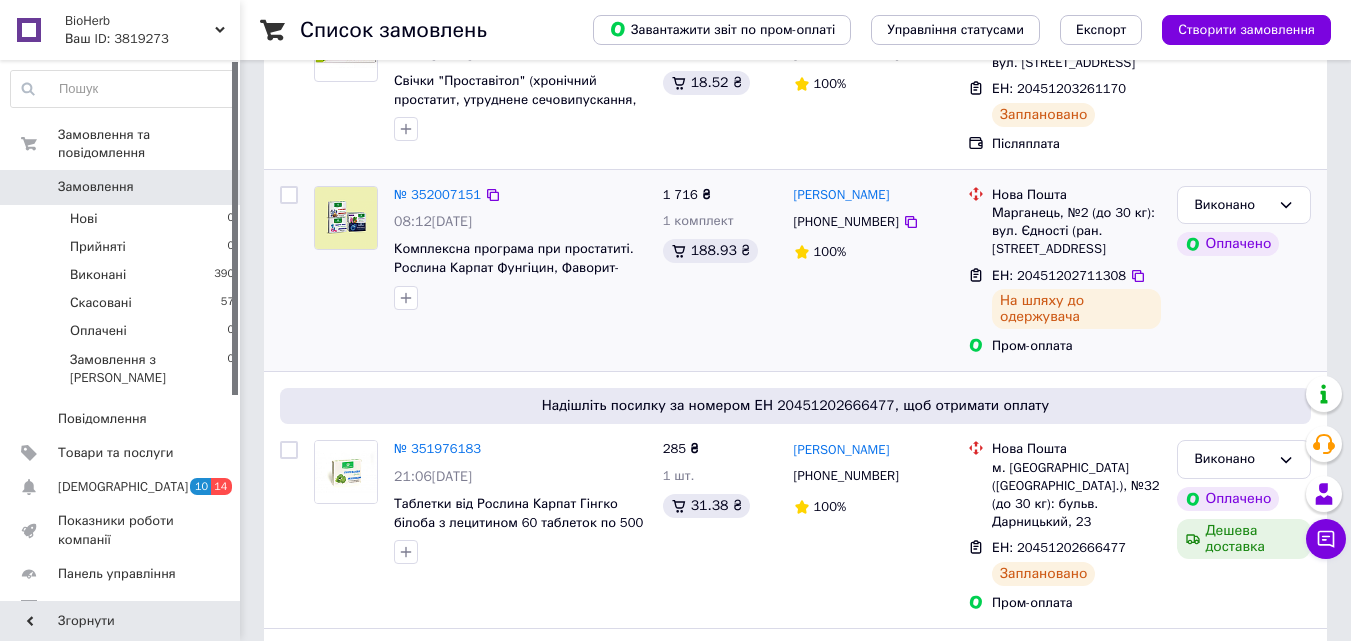 scroll, scrollTop: 500, scrollLeft: 0, axis: vertical 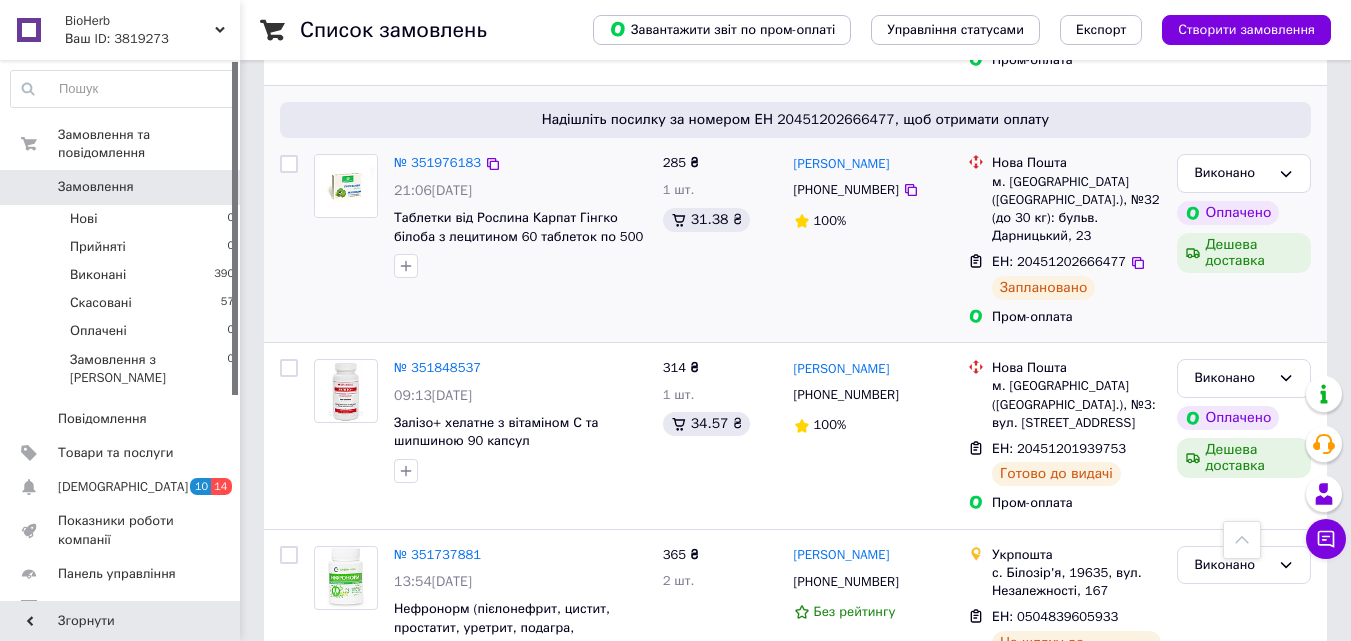 click on "м. Київ (Київська обл.), №32 (до 30 кг): бульв. Дарницький, 23" at bounding box center (1076, 209) 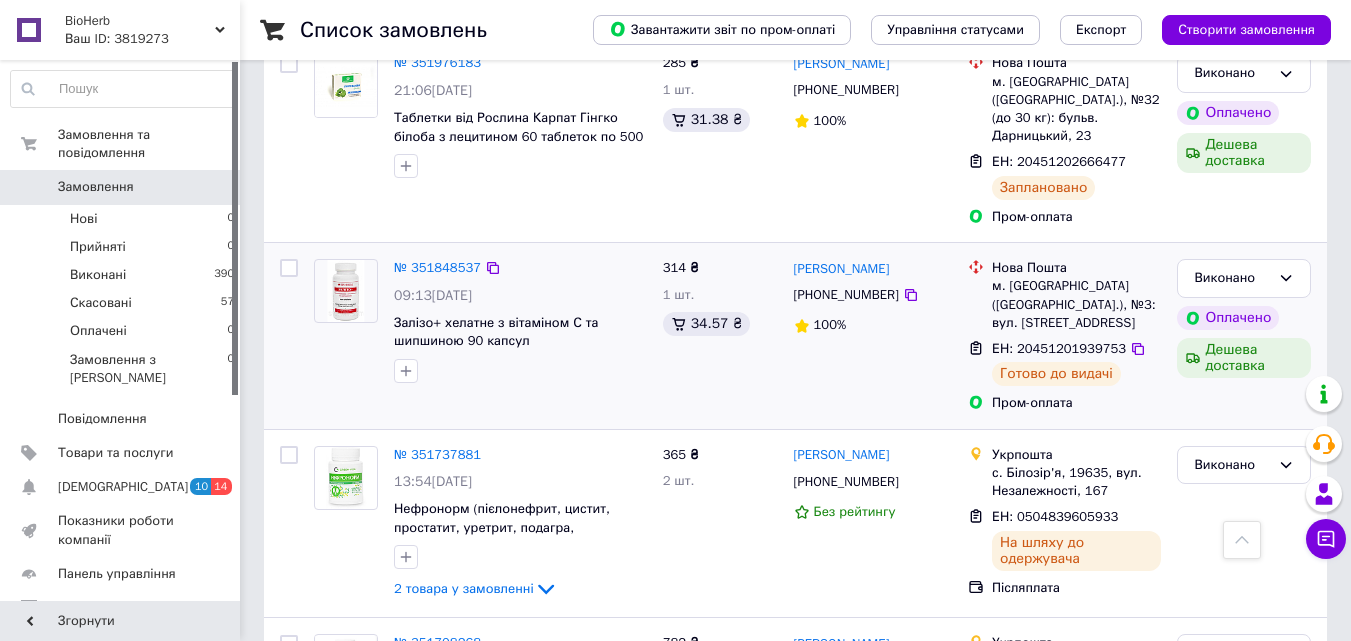 scroll, scrollTop: 500, scrollLeft: 0, axis: vertical 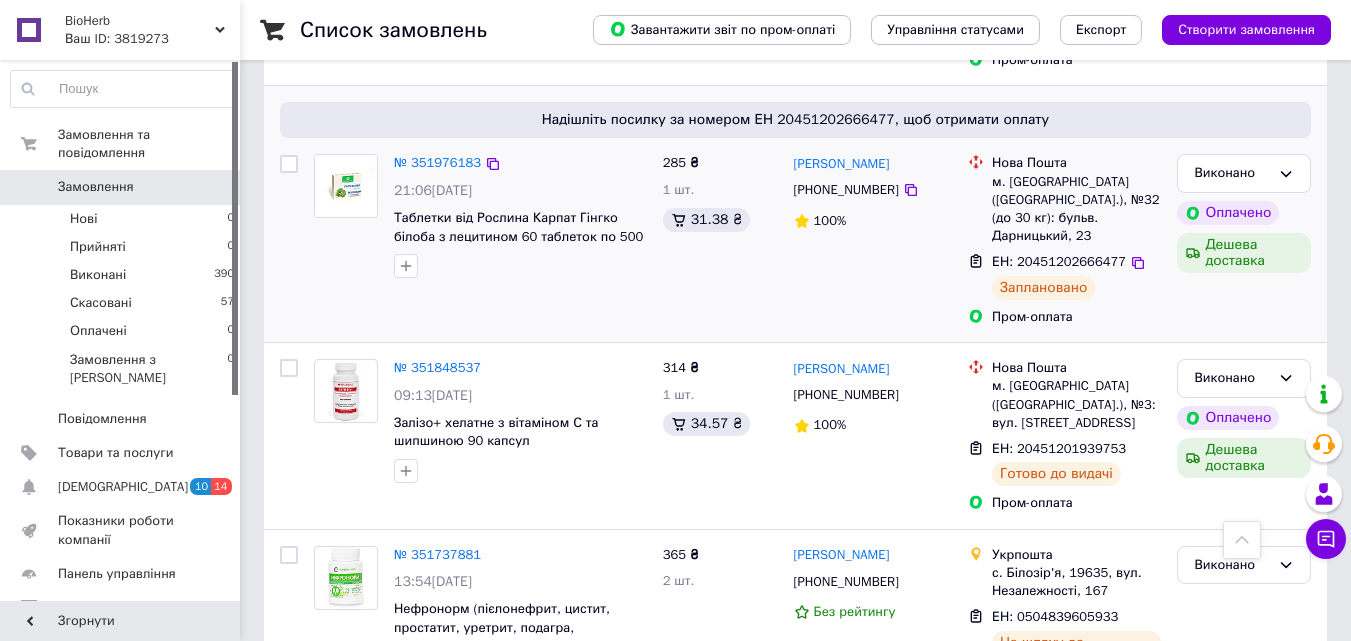 click on "Заплановано" at bounding box center (1043, 288) 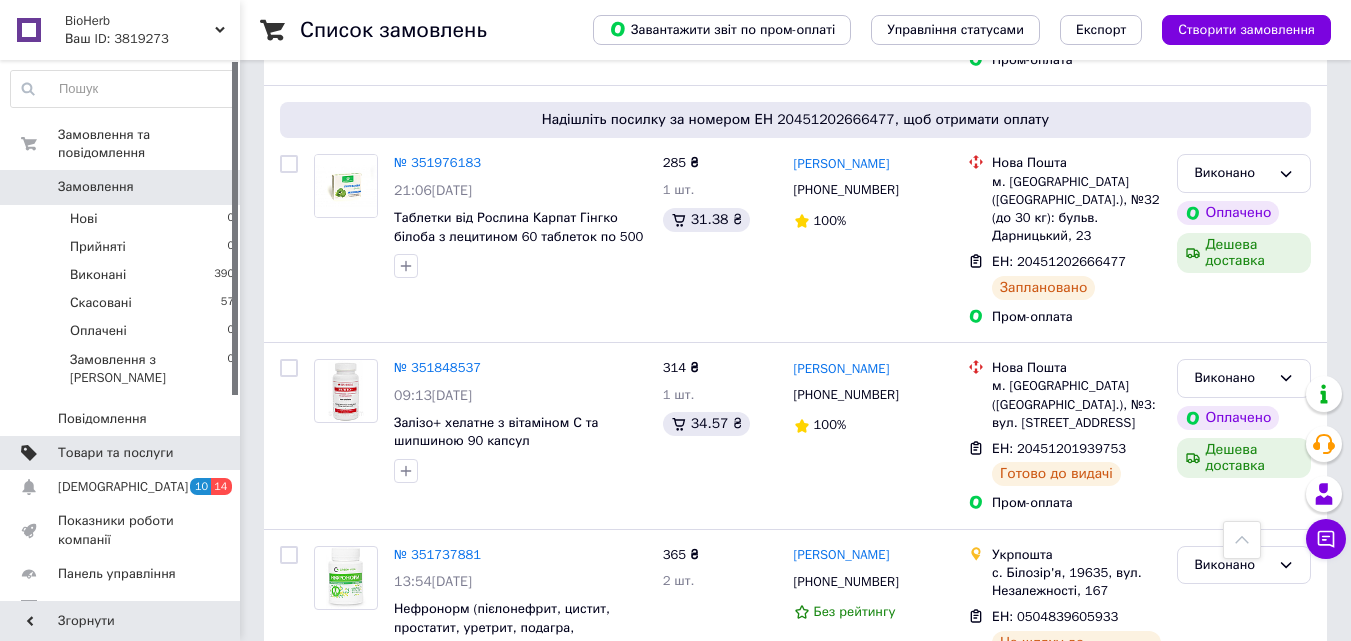 click on "Товари та послуги" at bounding box center [115, 453] 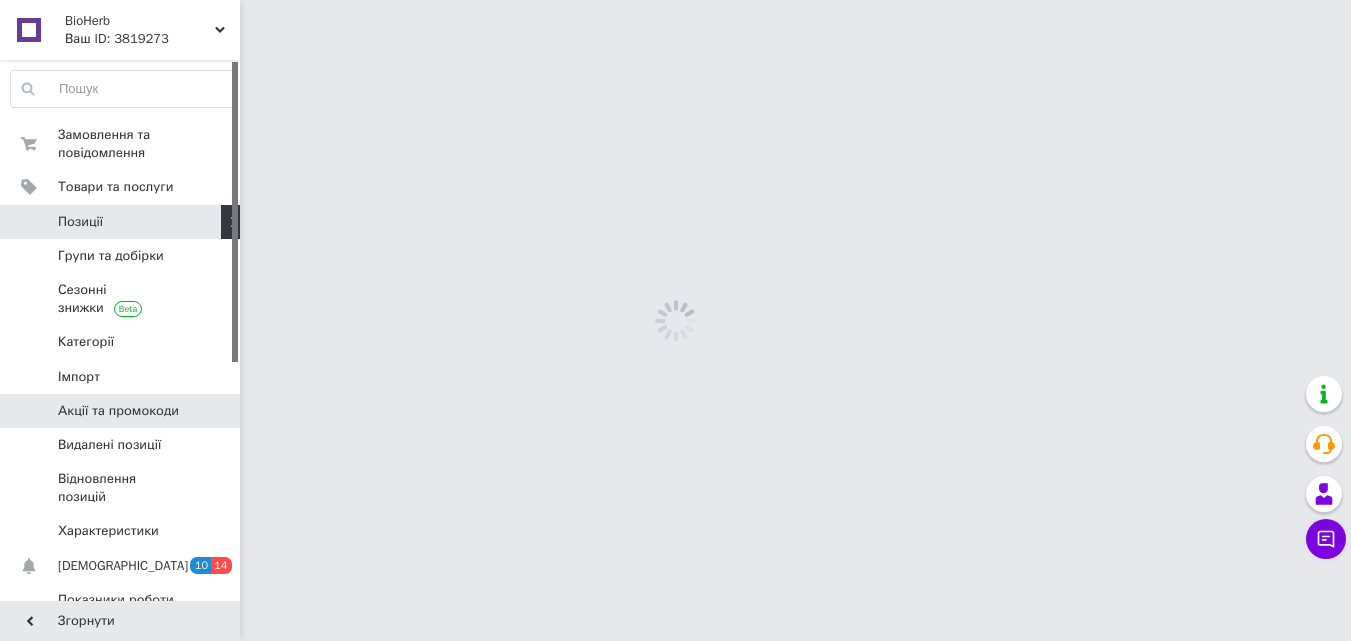 scroll, scrollTop: 0, scrollLeft: 0, axis: both 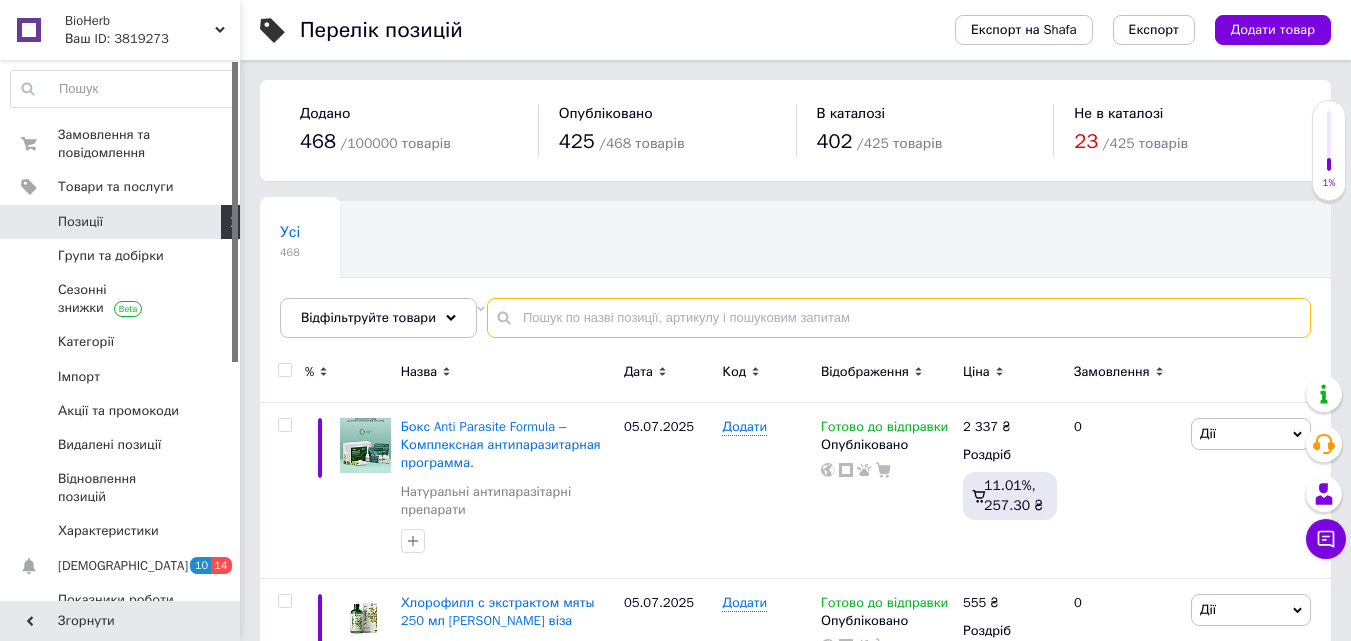 click at bounding box center (899, 318) 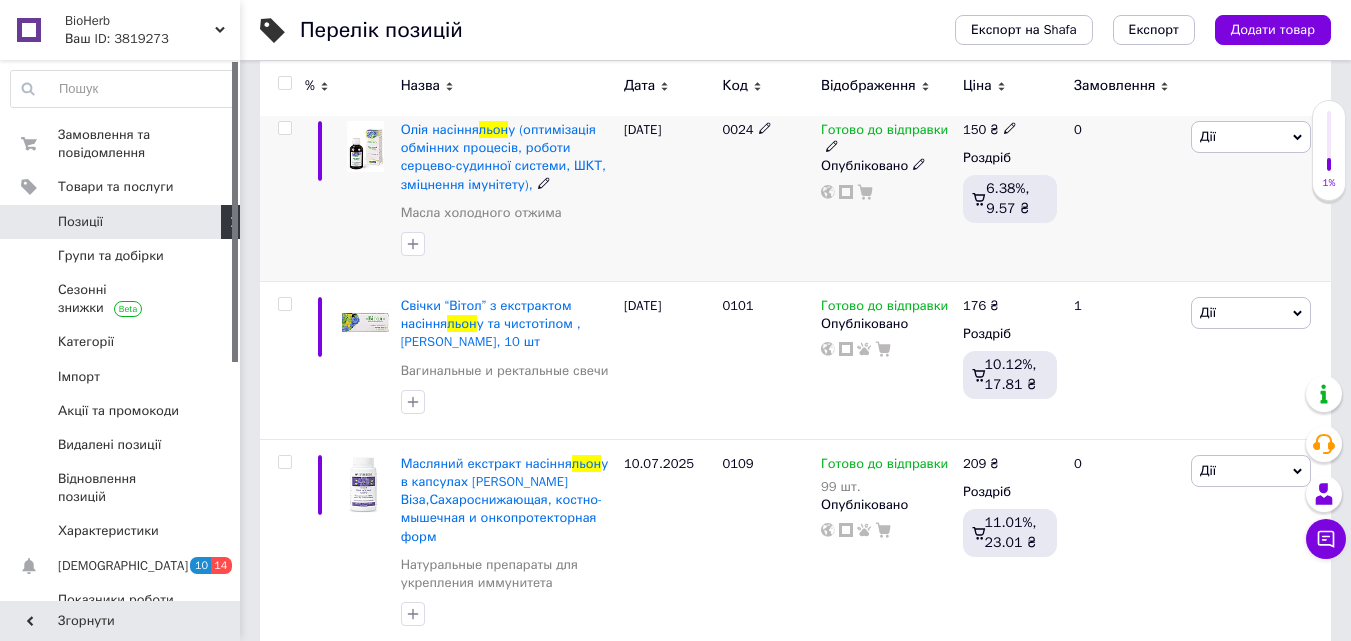 scroll, scrollTop: 500, scrollLeft: 0, axis: vertical 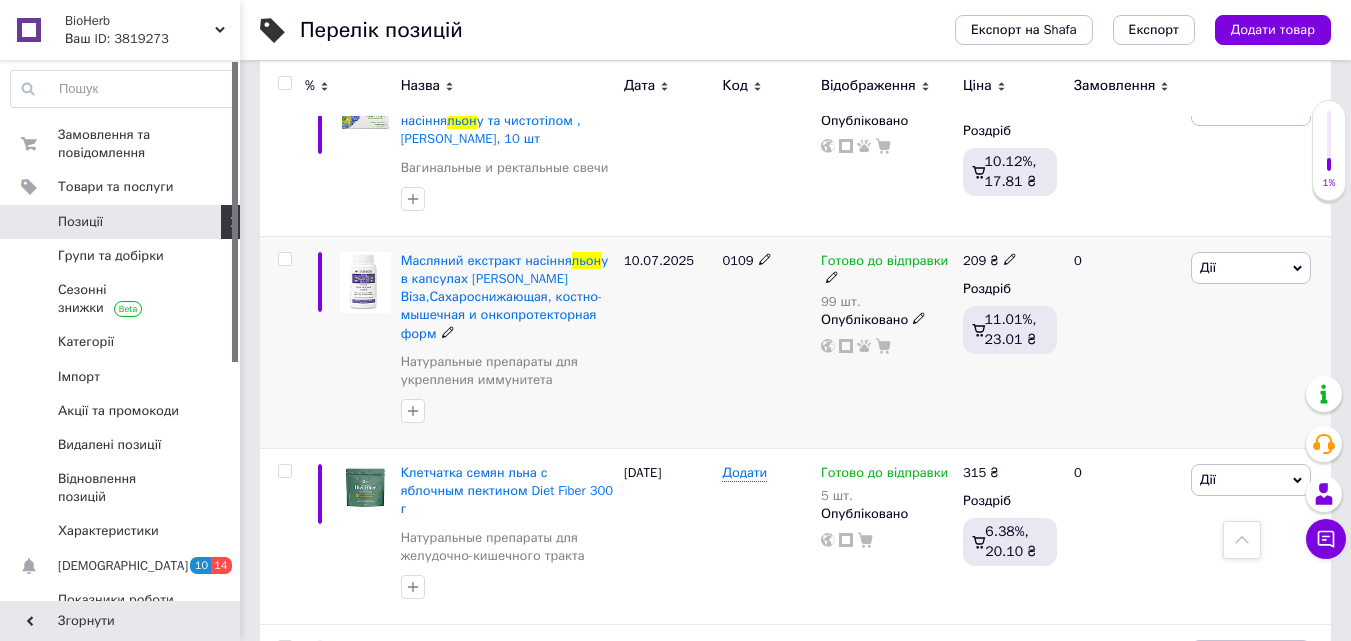 type on "льон" 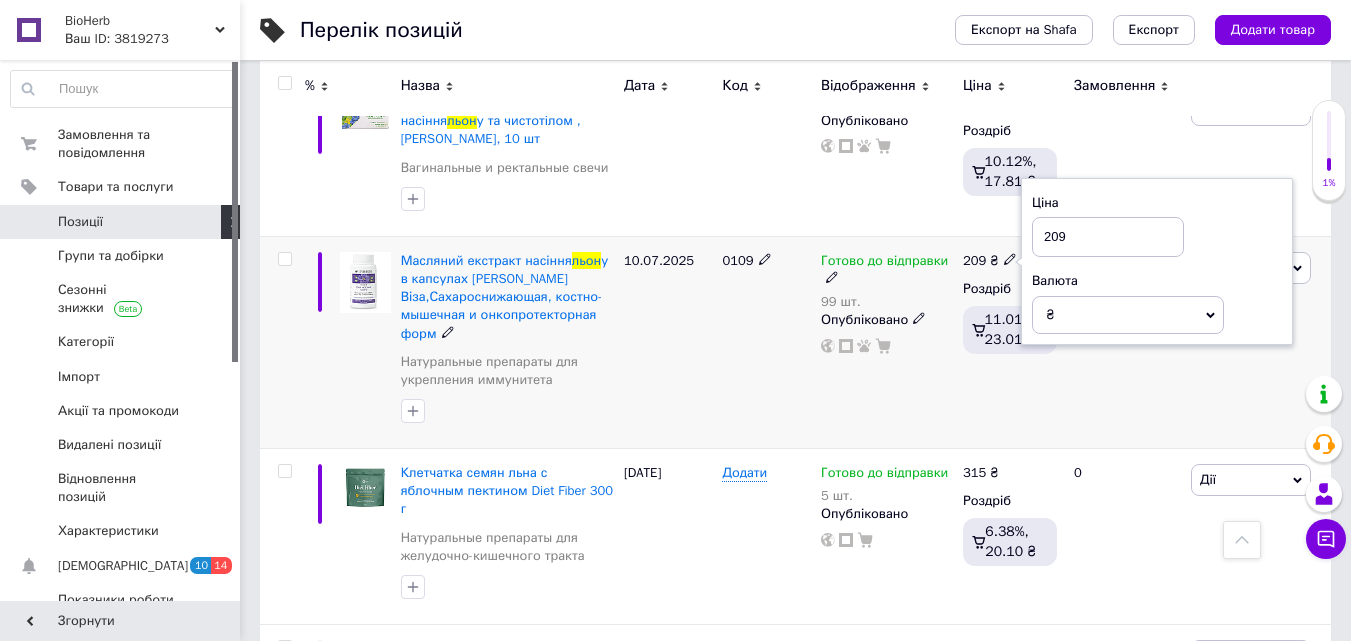 click on "209" at bounding box center [1108, 237] 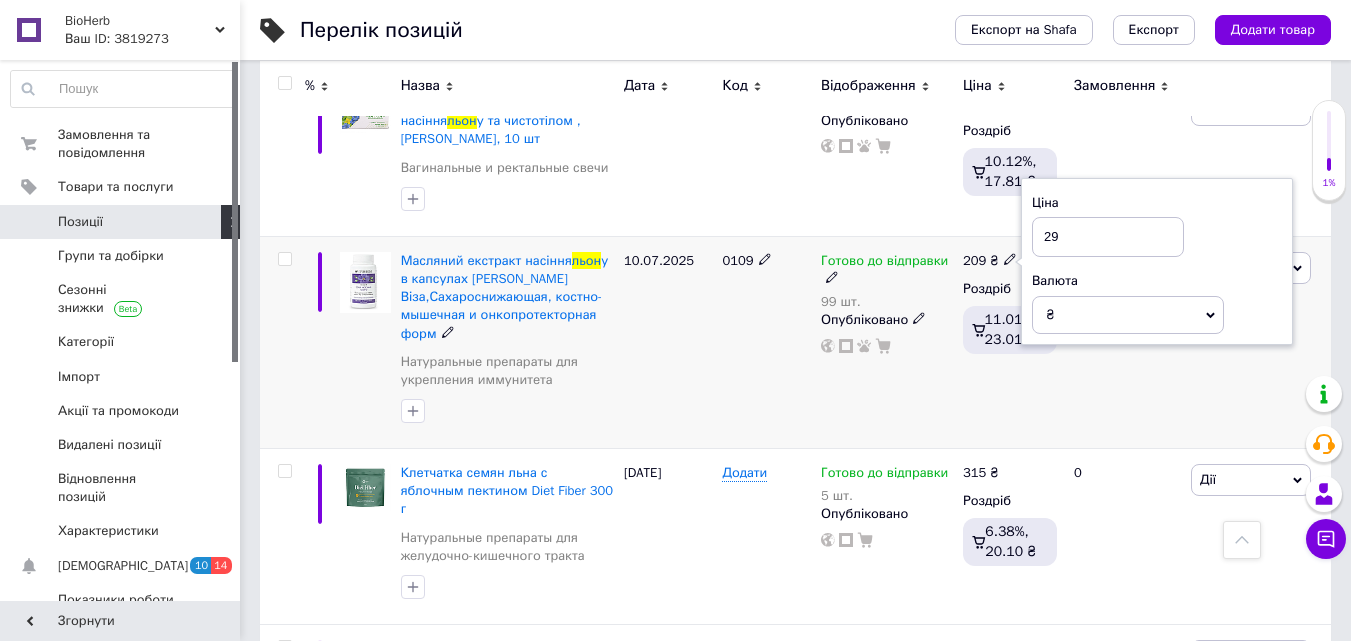 type on "219" 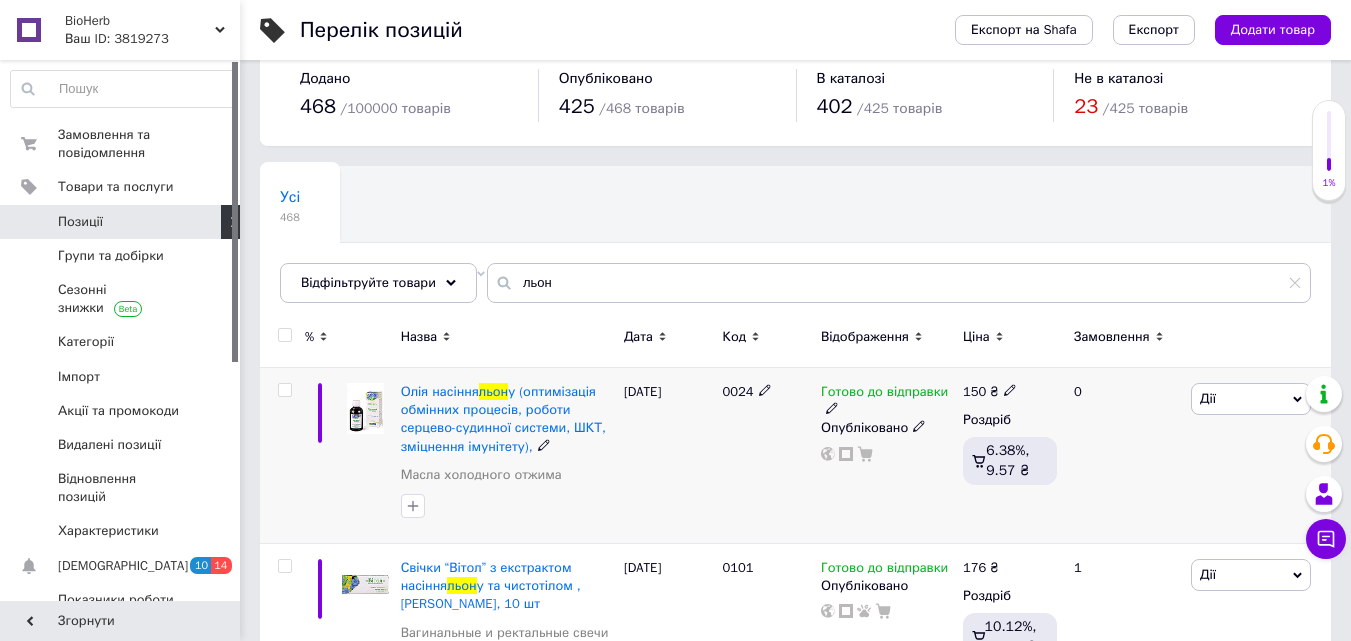scroll, scrollTop: 0, scrollLeft: 0, axis: both 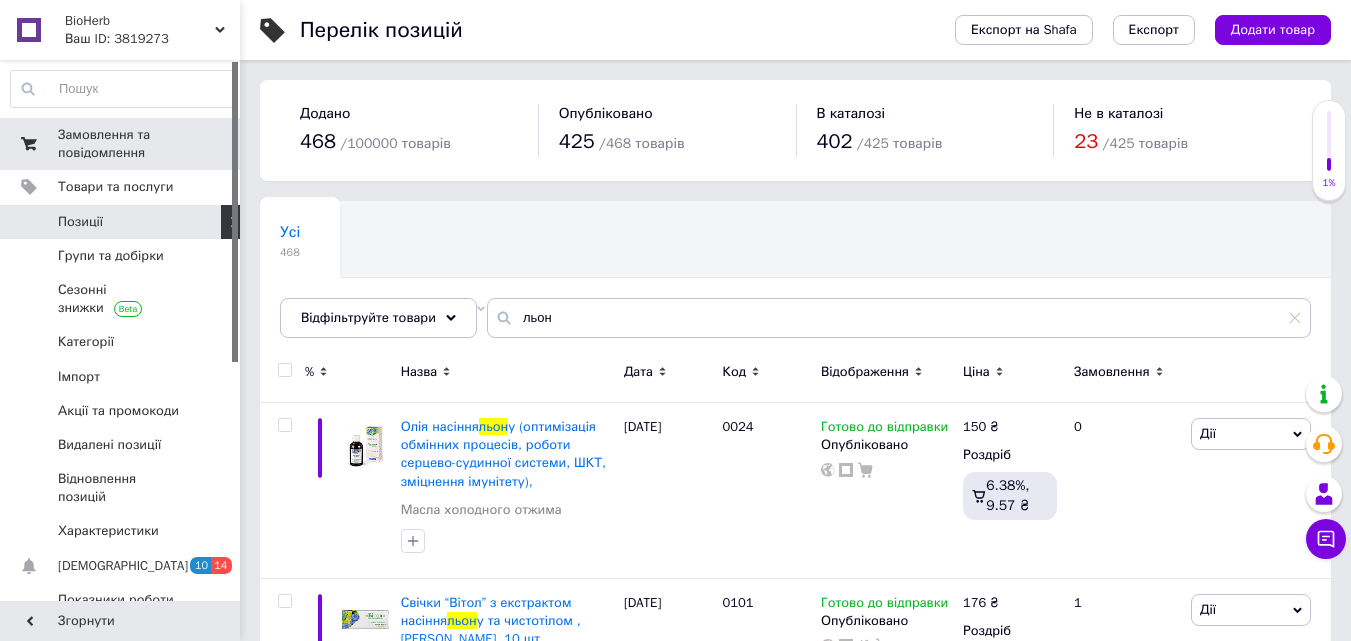 click on "Замовлення та повідомлення" at bounding box center (121, 144) 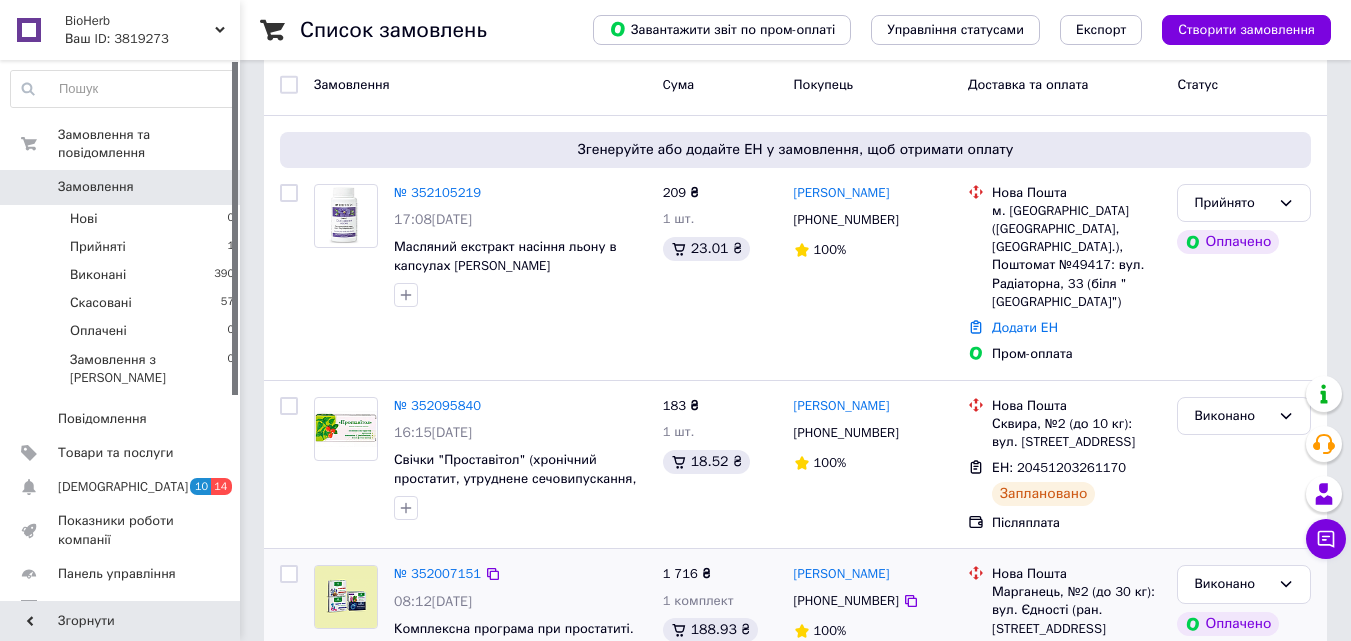 scroll, scrollTop: 0, scrollLeft: 0, axis: both 